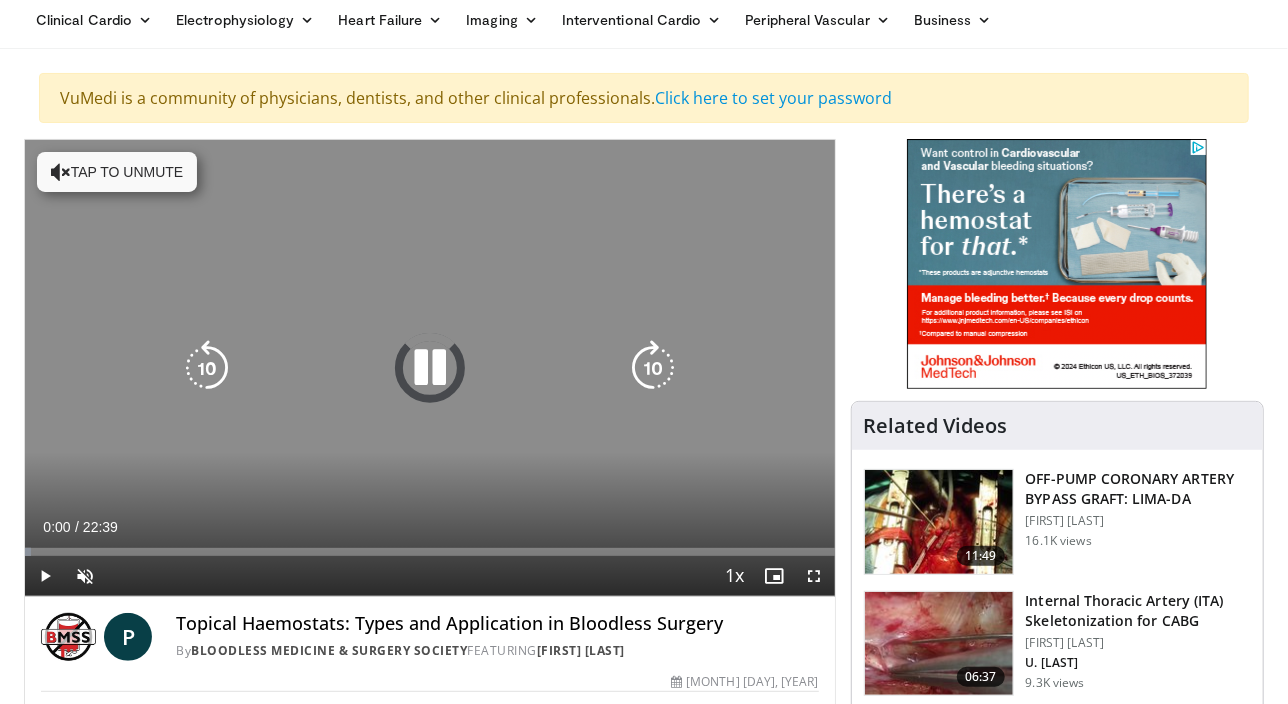 scroll, scrollTop: 0, scrollLeft: 0, axis: both 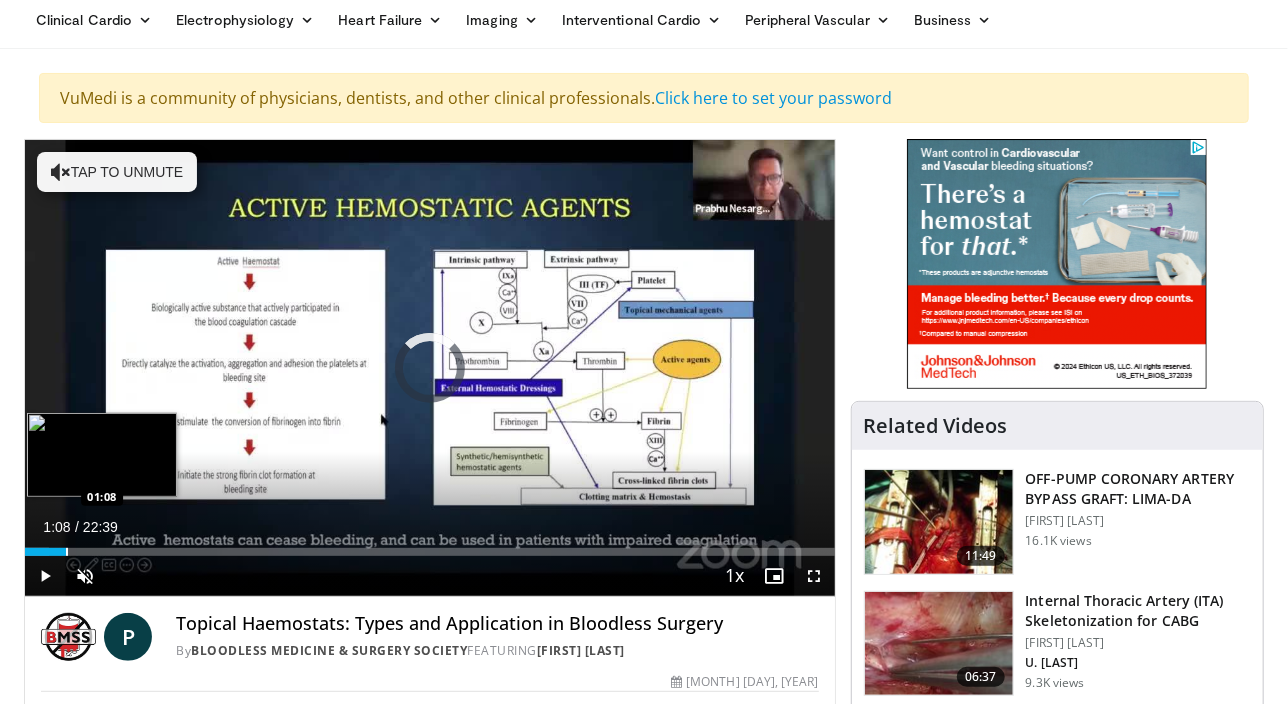 click at bounding box center [67, 552] 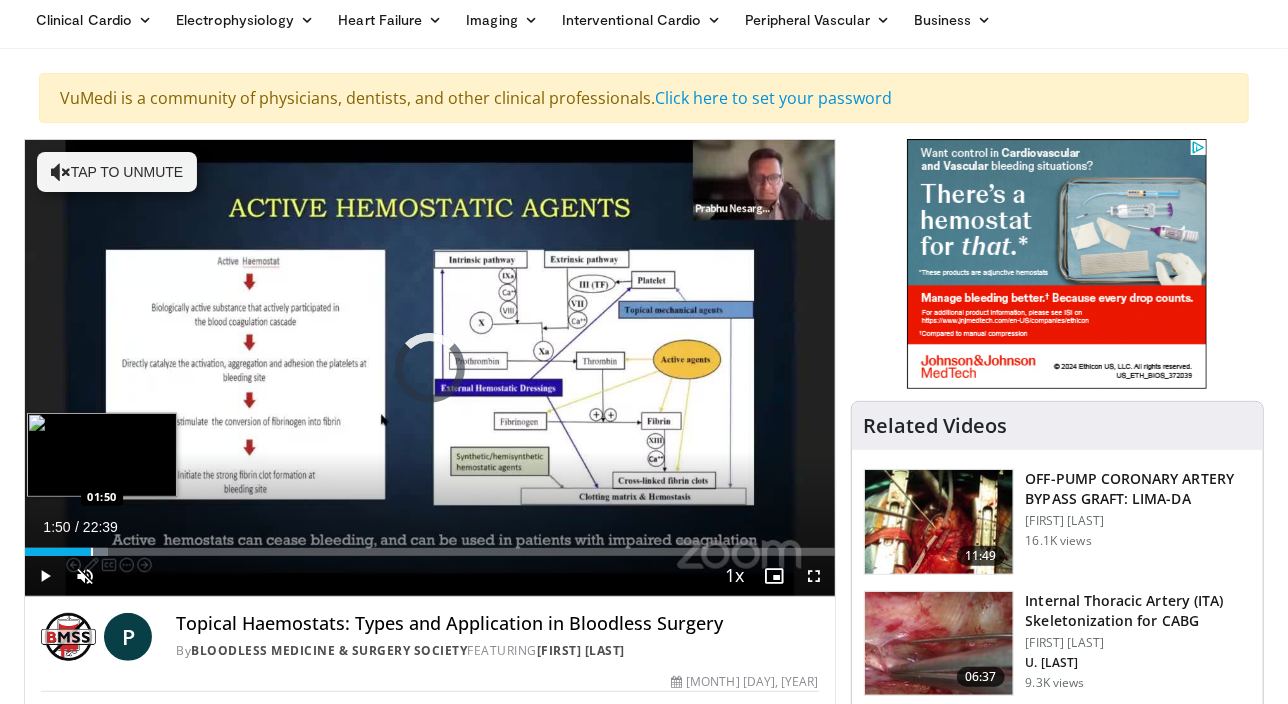 click on "Loaded :  10.28% 01:50 01:50" at bounding box center [430, 546] 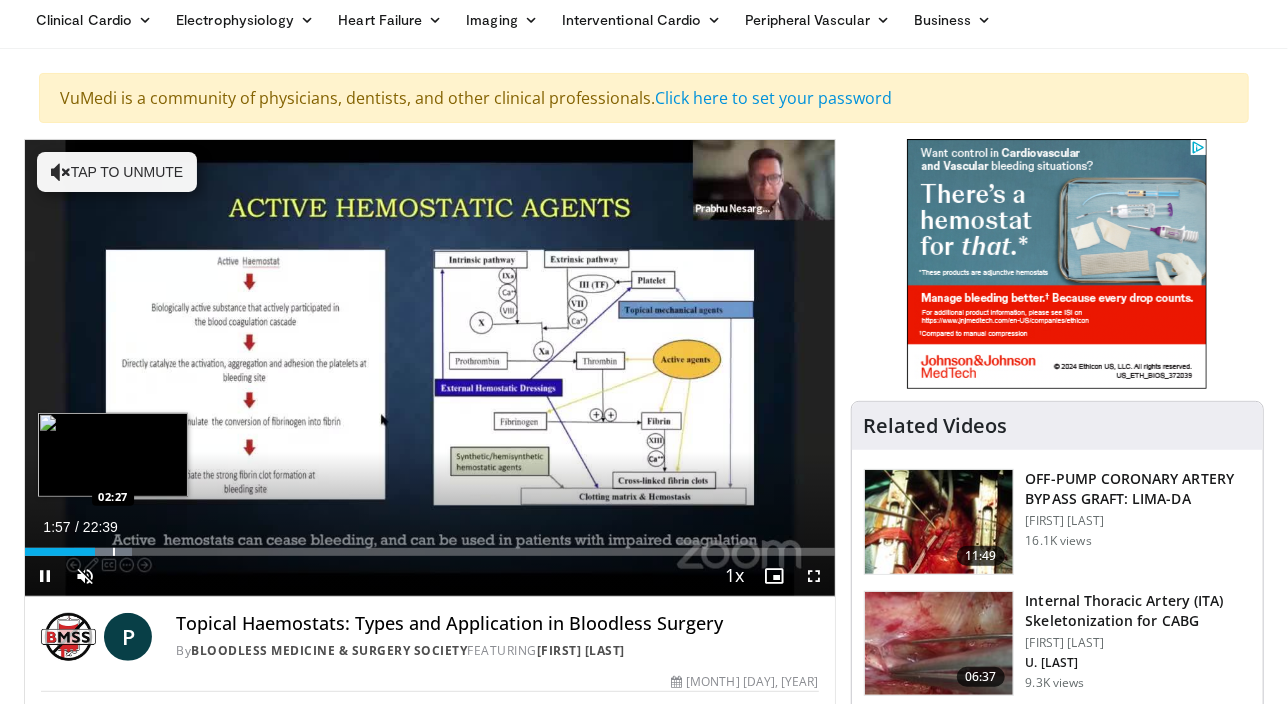 click on "Loaded :  13.22% 01:57 02:27" at bounding box center (430, 546) 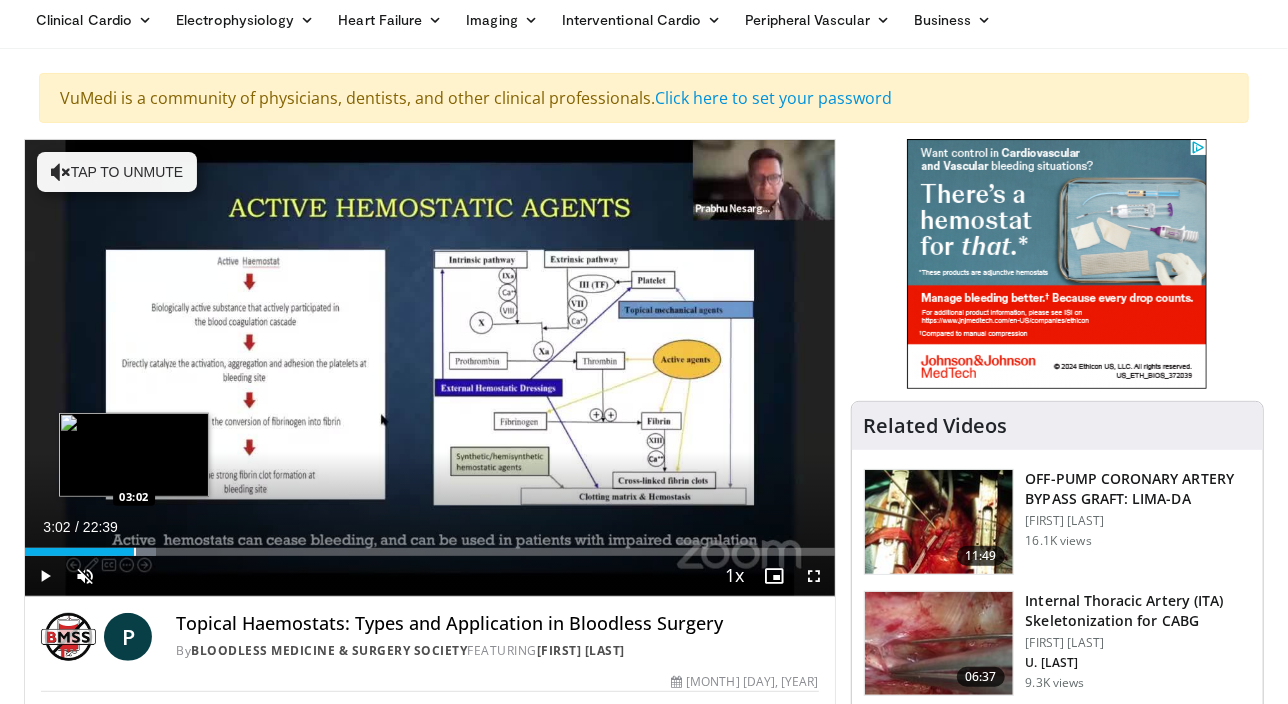 click at bounding box center (135, 552) 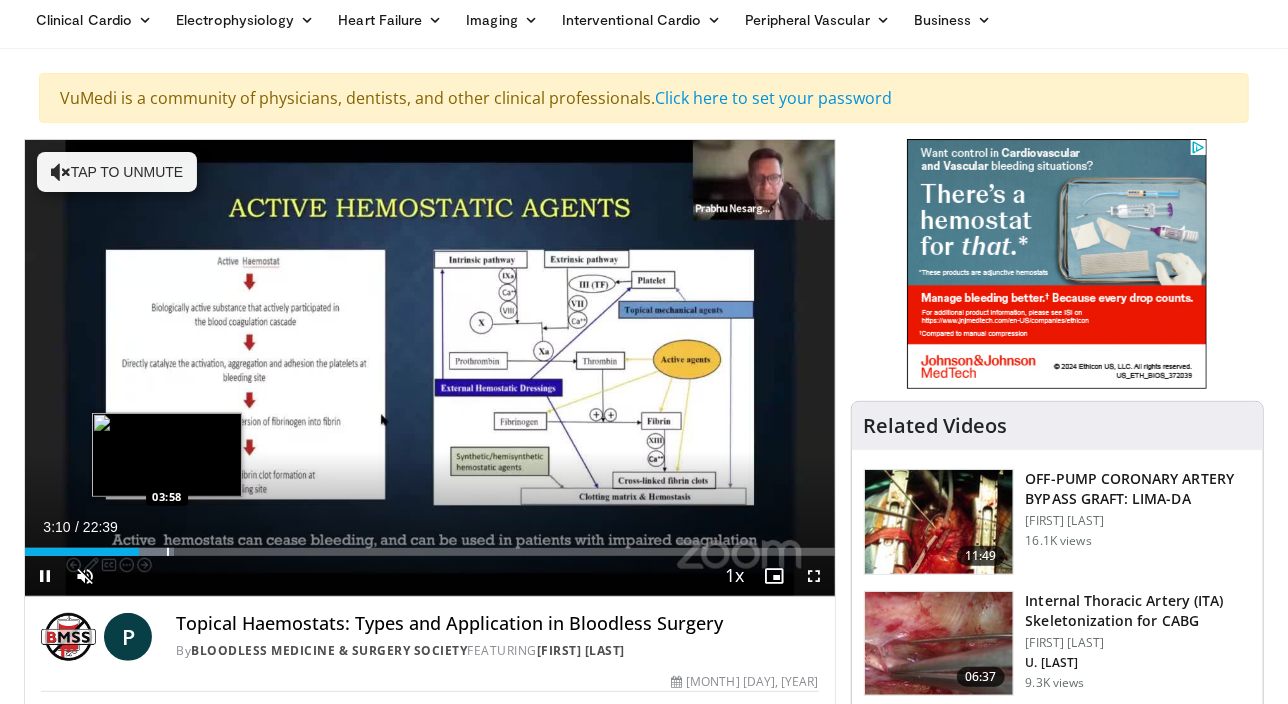 click on "Loaded :  18.40% 03:10 03:58" at bounding box center (430, 546) 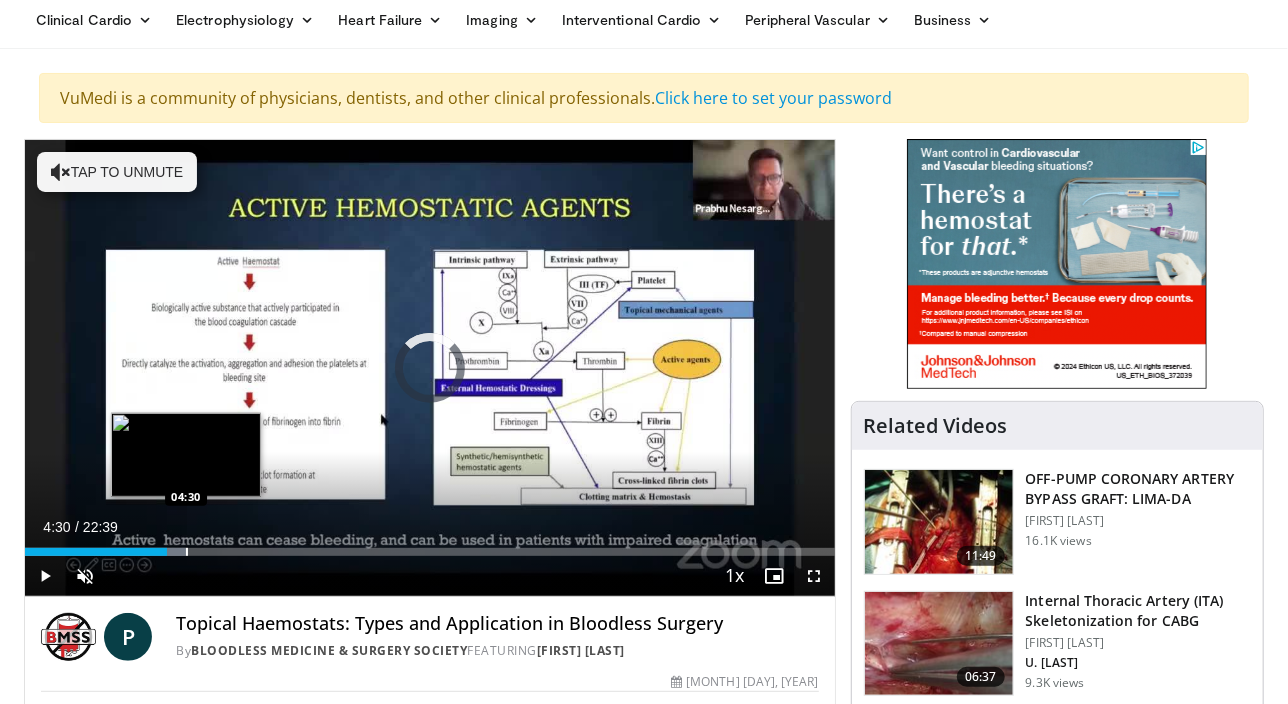 click on "Loaded :  19.87% 04:30 04:30" at bounding box center [430, 552] 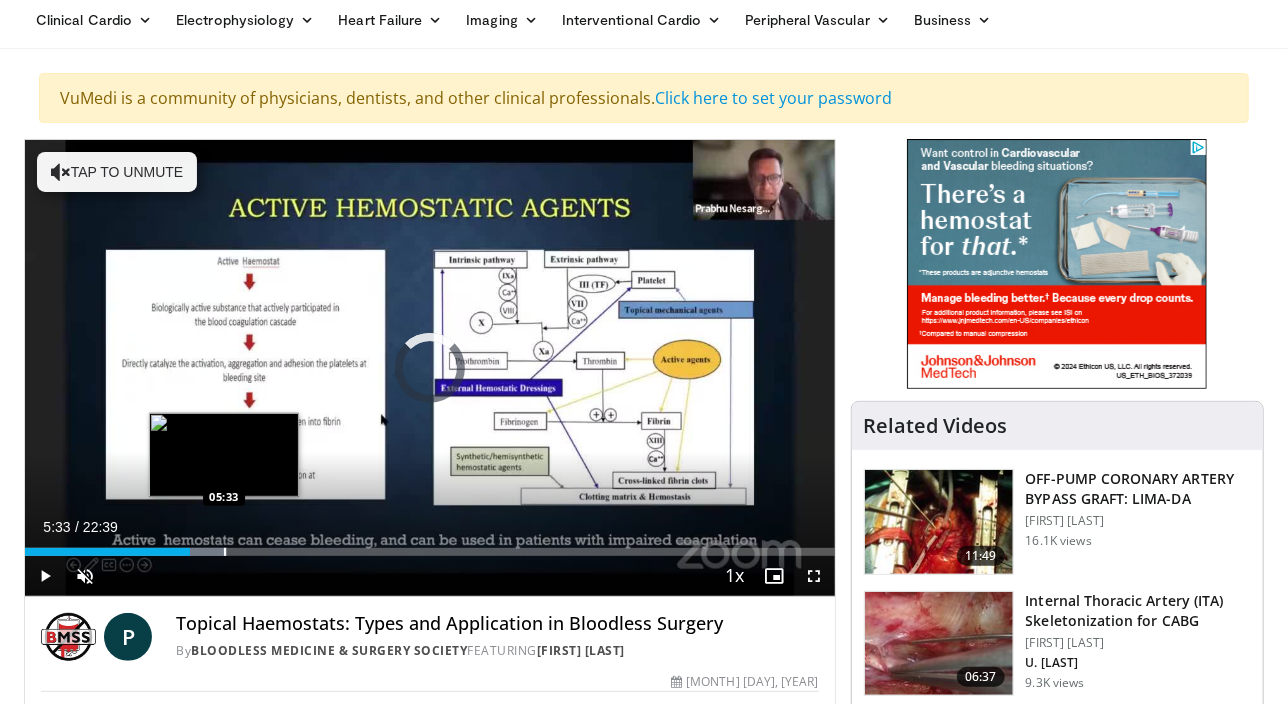 click on "Loaded :  24.97% 05:33 05:33" at bounding box center [430, 546] 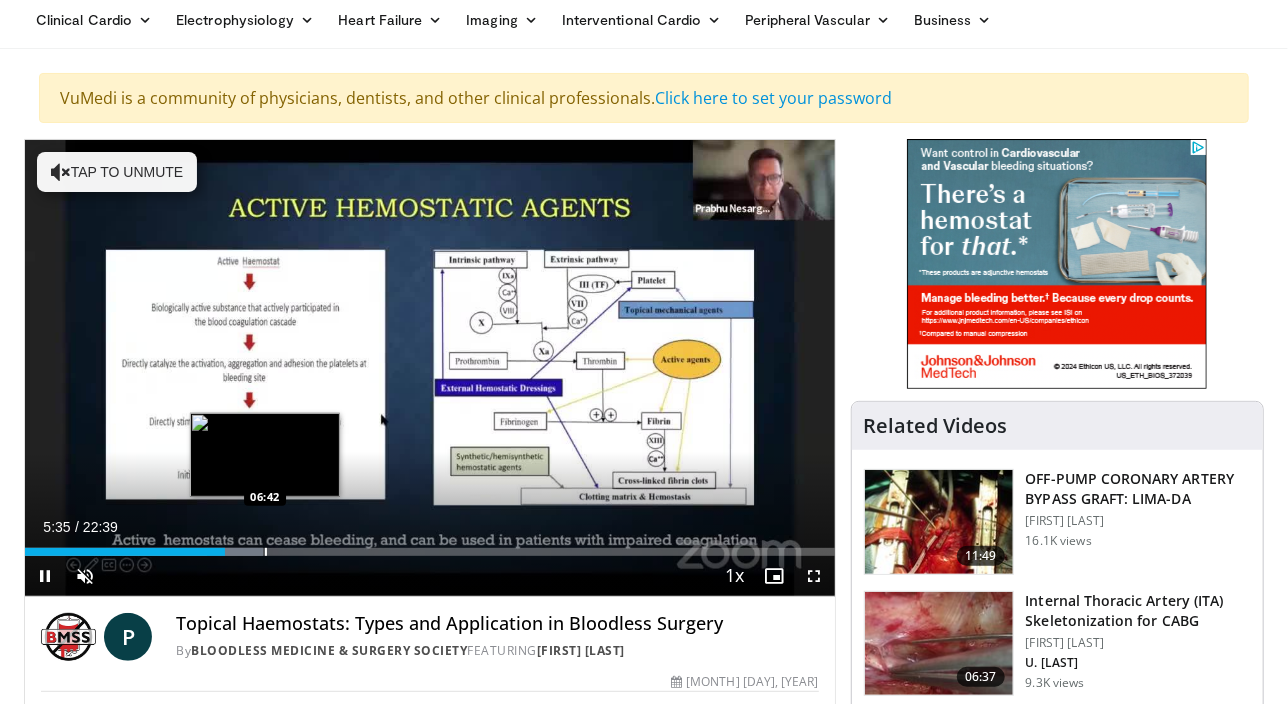 click on "Loaded :  29.38% 05:35 06:42" at bounding box center [430, 552] 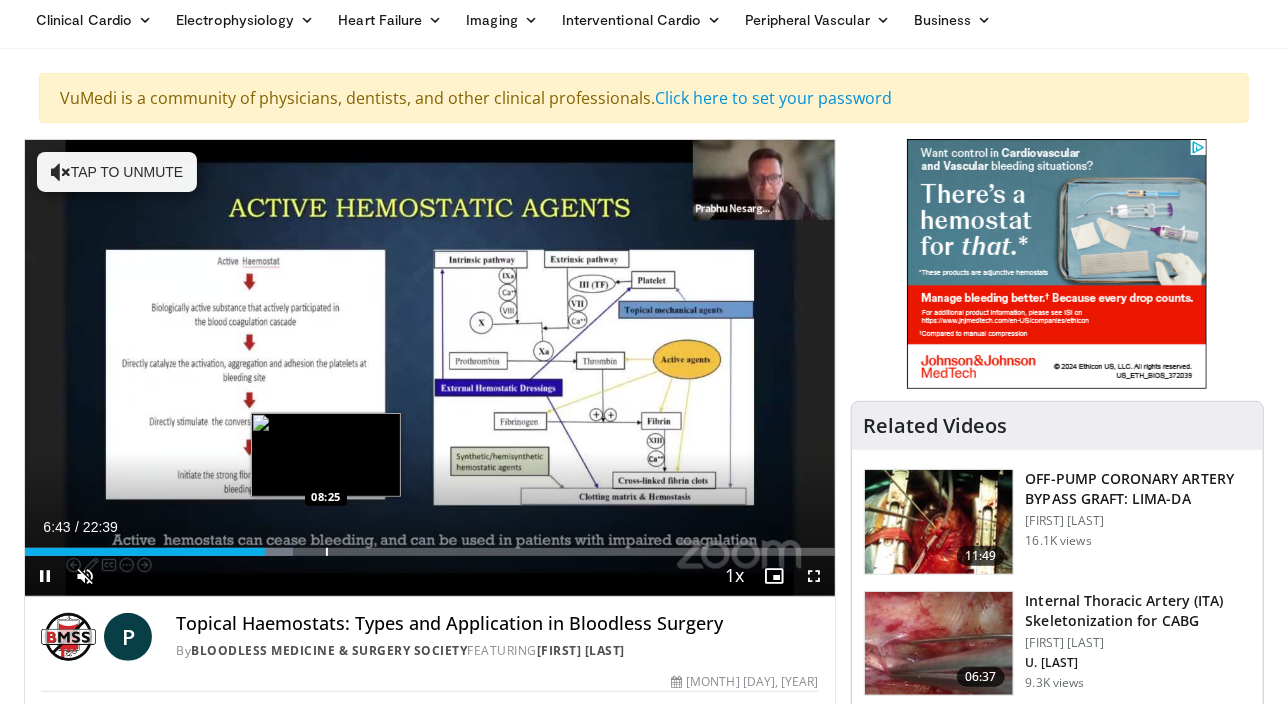 click on "Loaded :  33.11% 06:43 08:25" at bounding box center [430, 552] 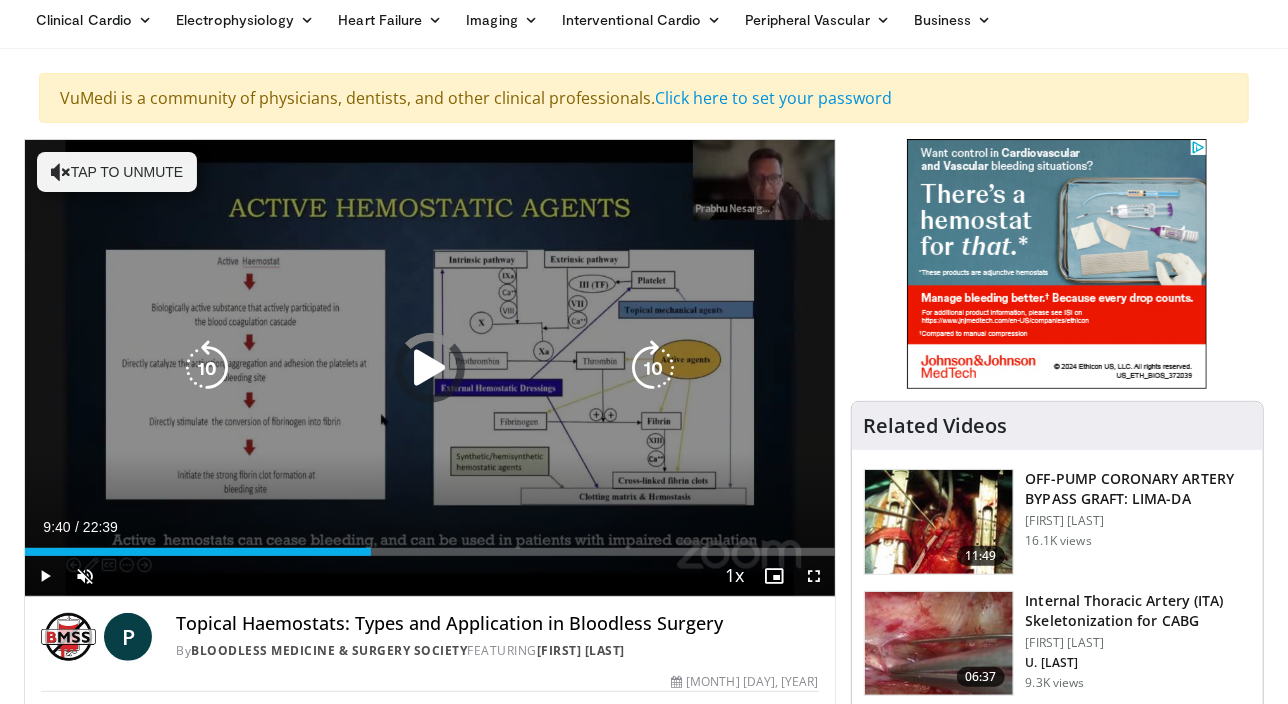 click on "Loaded :  0.00% 09:40 09:25" at bounding box center [430, 546] 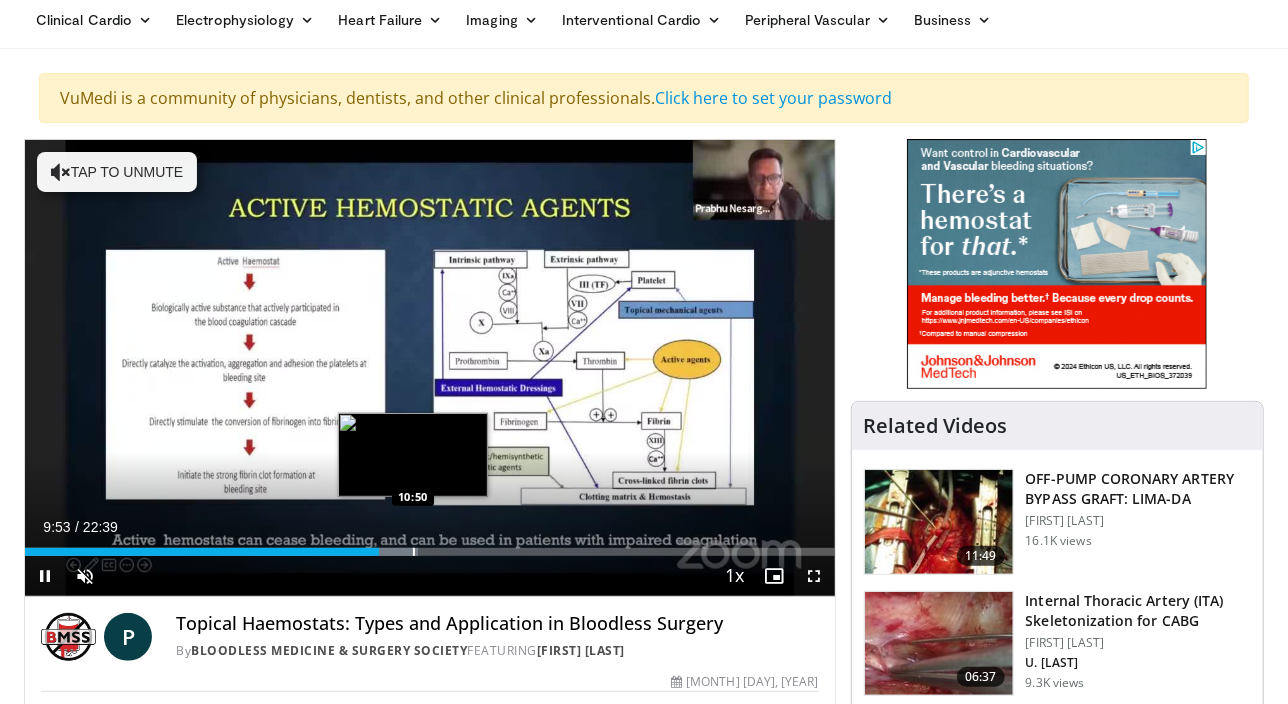 click on "Loaded :  48.48% 09:54 10:50" at bounding box center [430, 546] 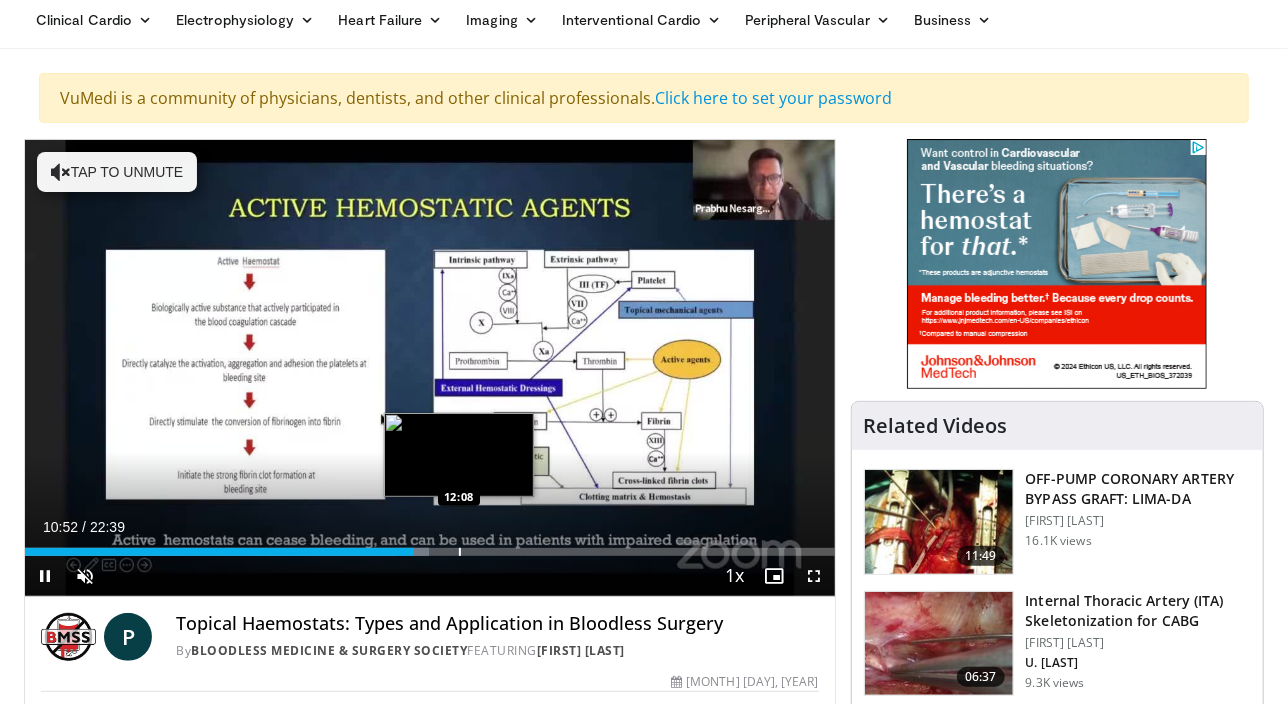 click on "Loaded :  49.95% 10:52 12:08" at bounding box center [430, 546] 